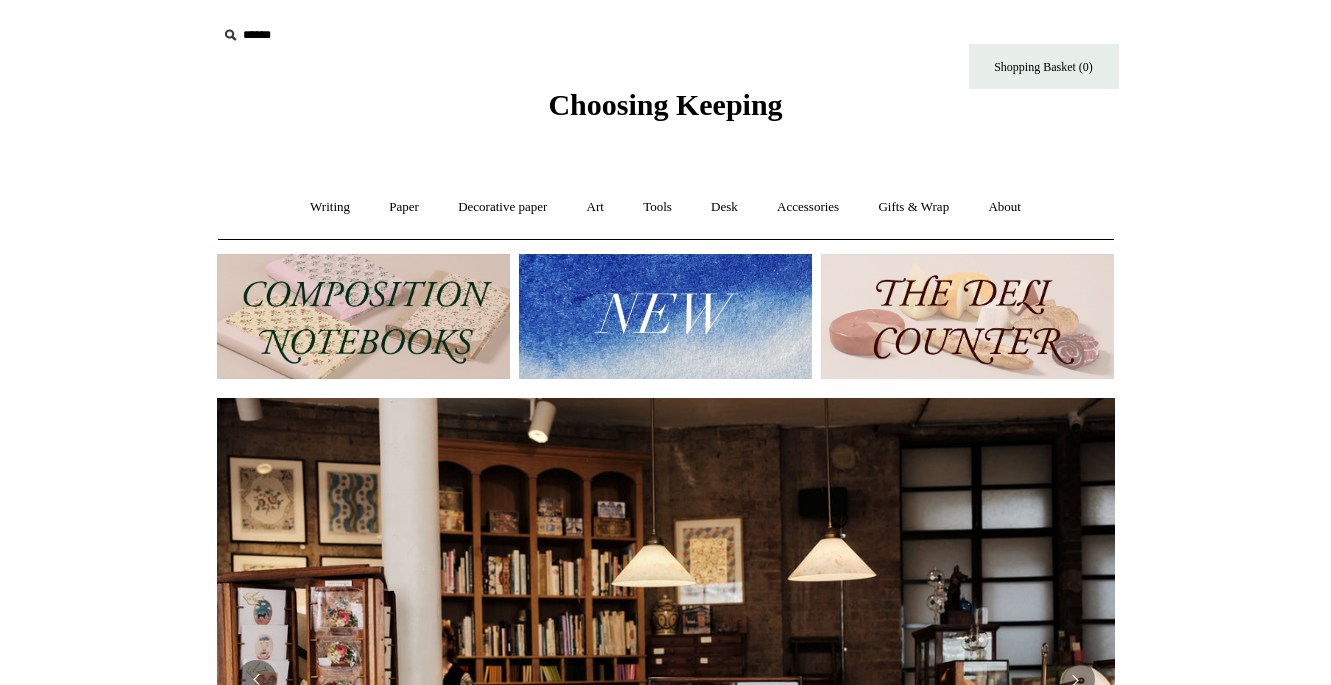 scroll, scrollTop: 0, scrollLeft: 0, axis: both 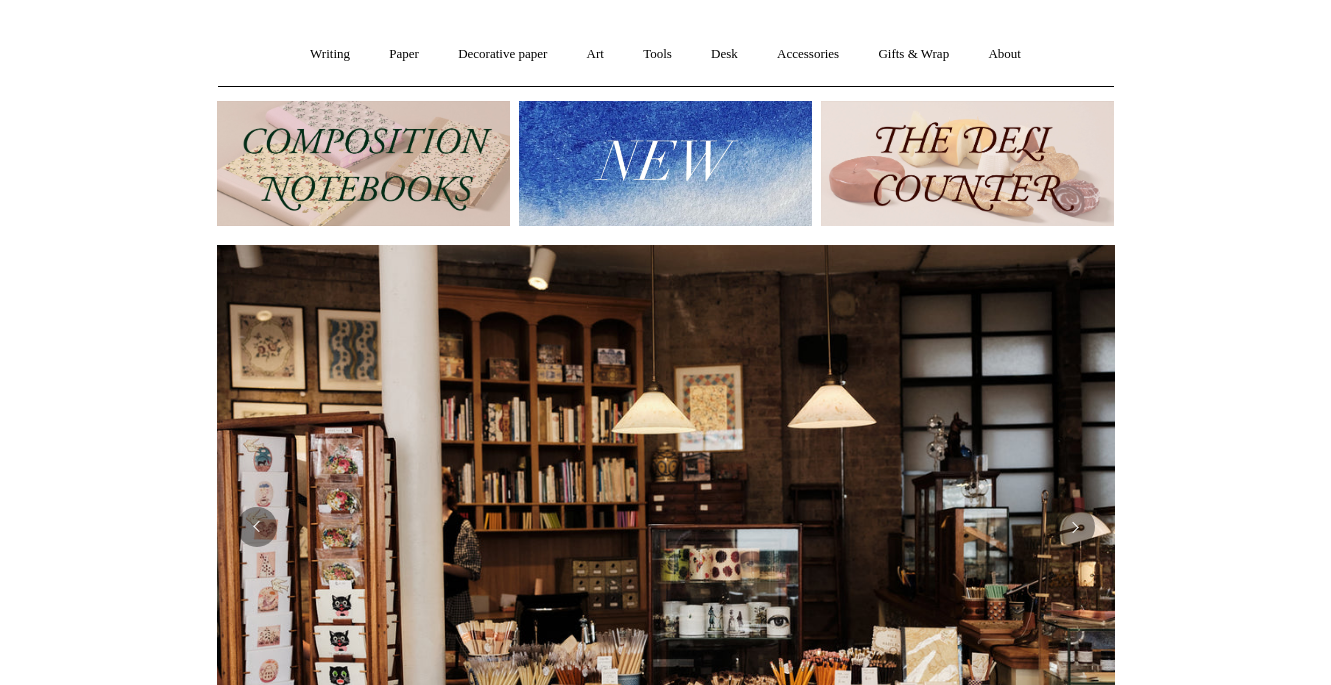 click at bounding box center [967, 163] 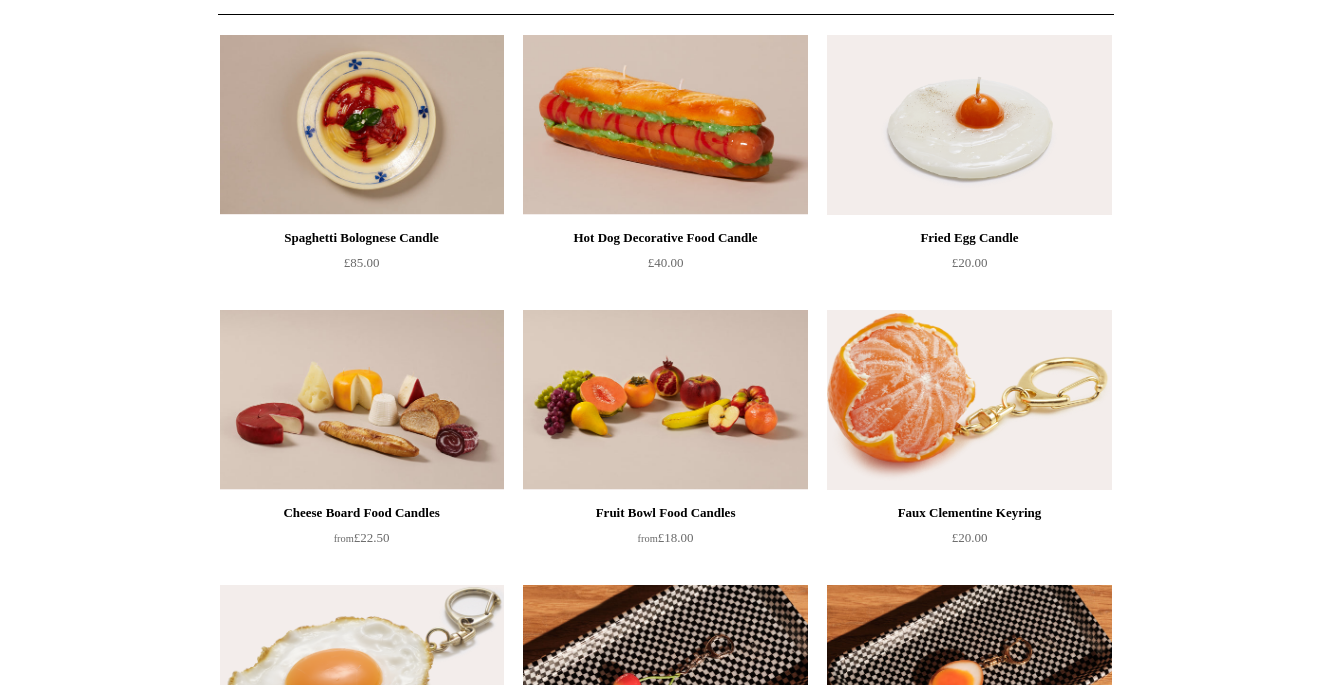 scroll, scrollTop: 0, scrollLeft: 0, axis: both 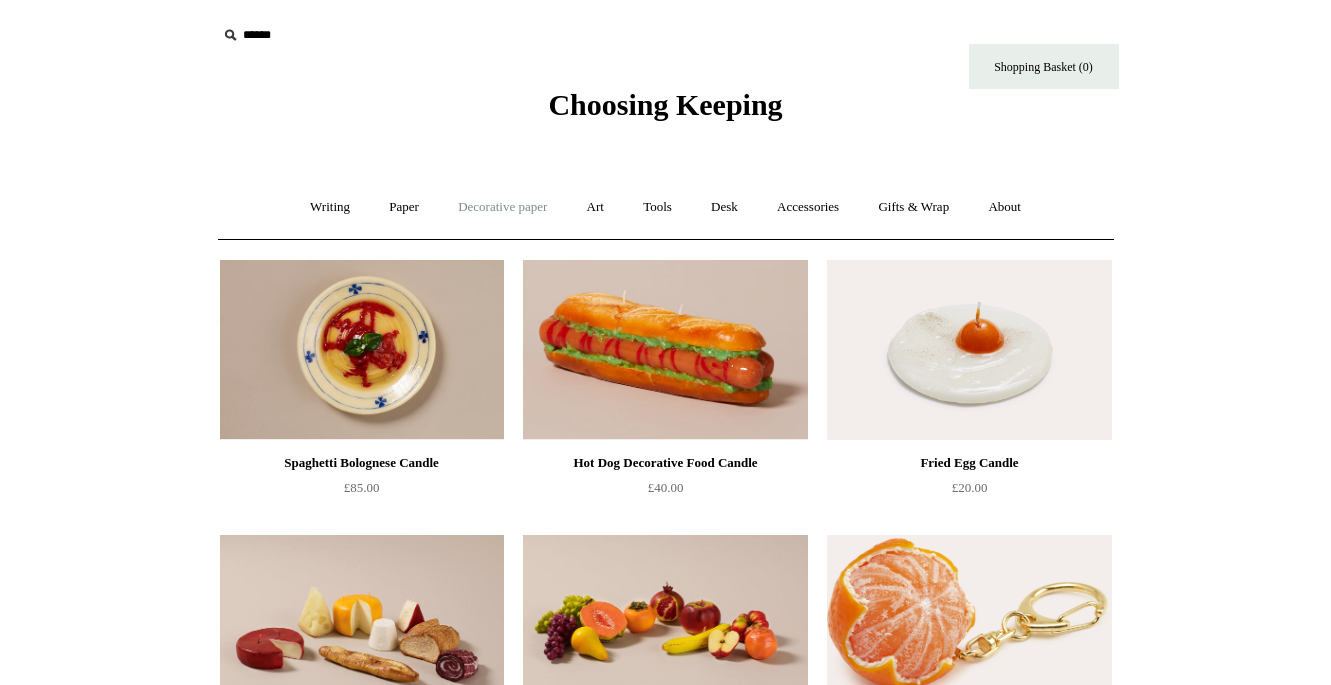 click on "Decorative paper +" at bounding box center (502, 207) 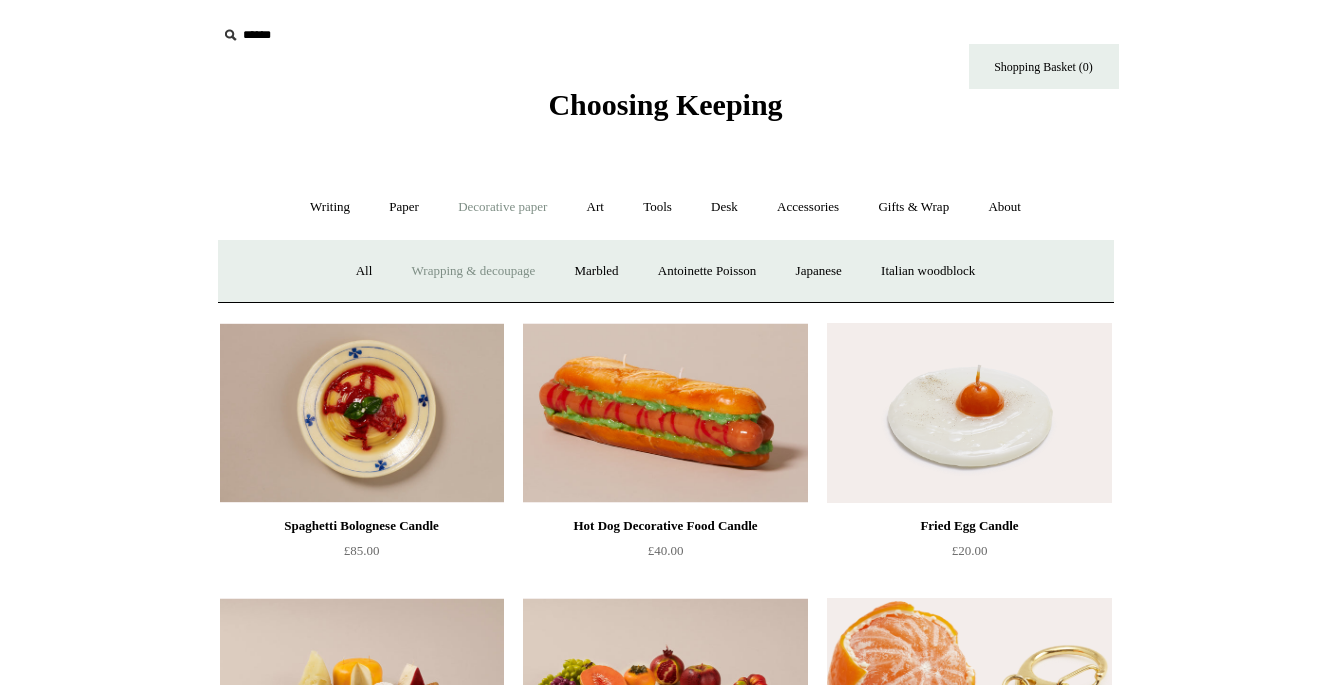 click on "Wrapping & decoupage" at bounding box center (474, 271) 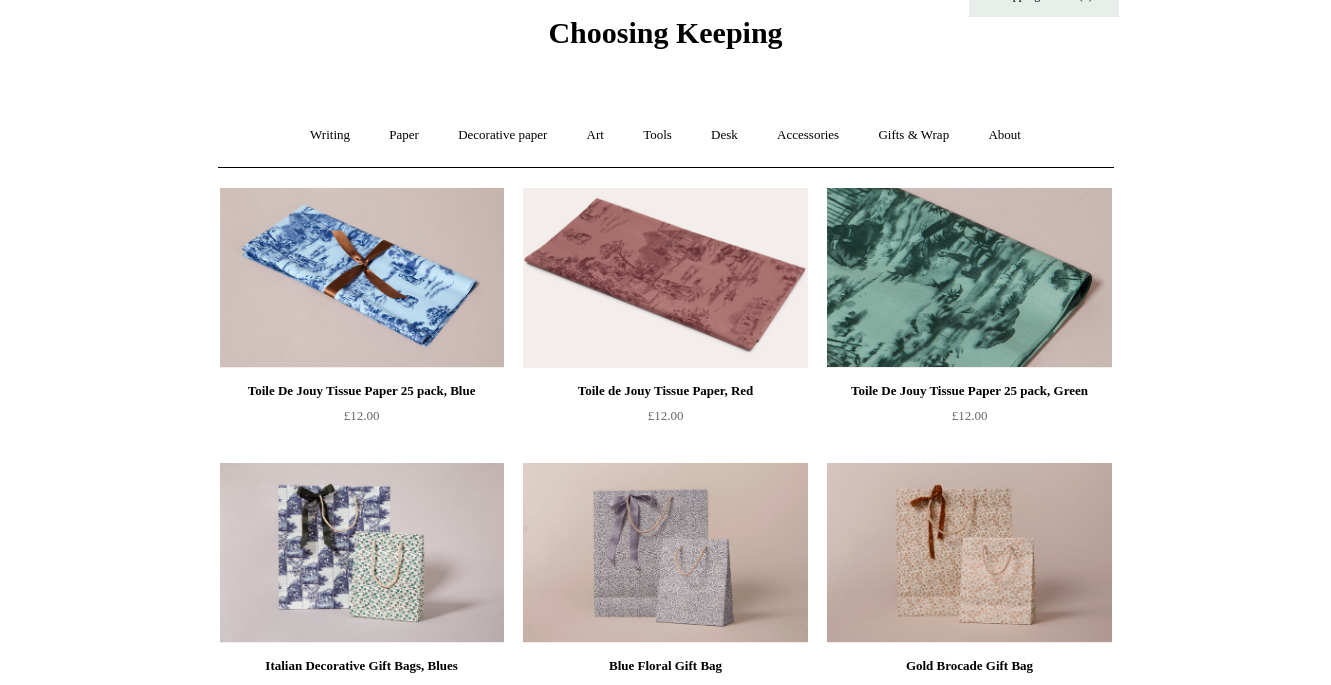 scroll, scrollTop: 0, scrollLeft: 0, axis: both 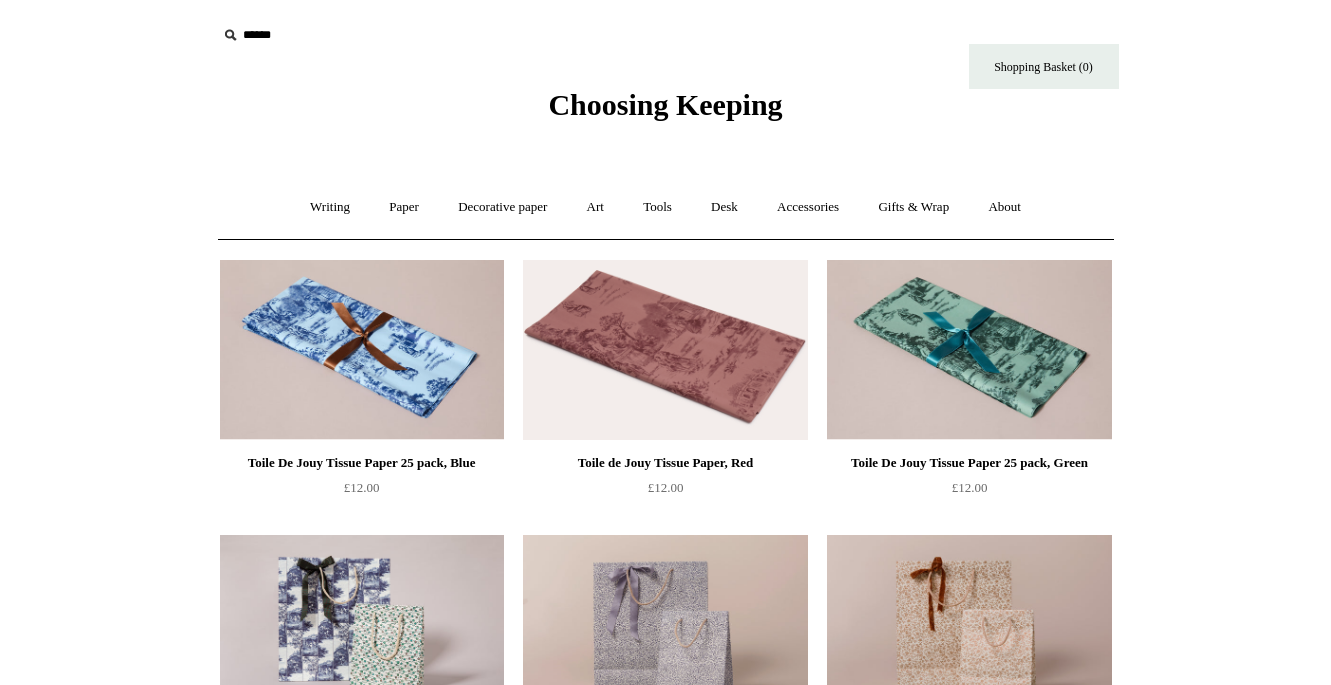 click on "Menu
Choosing Keeping
*
Shipping Information
Shopping Basket (0)
*
⤺
+" at bounding box center (666, 1529) 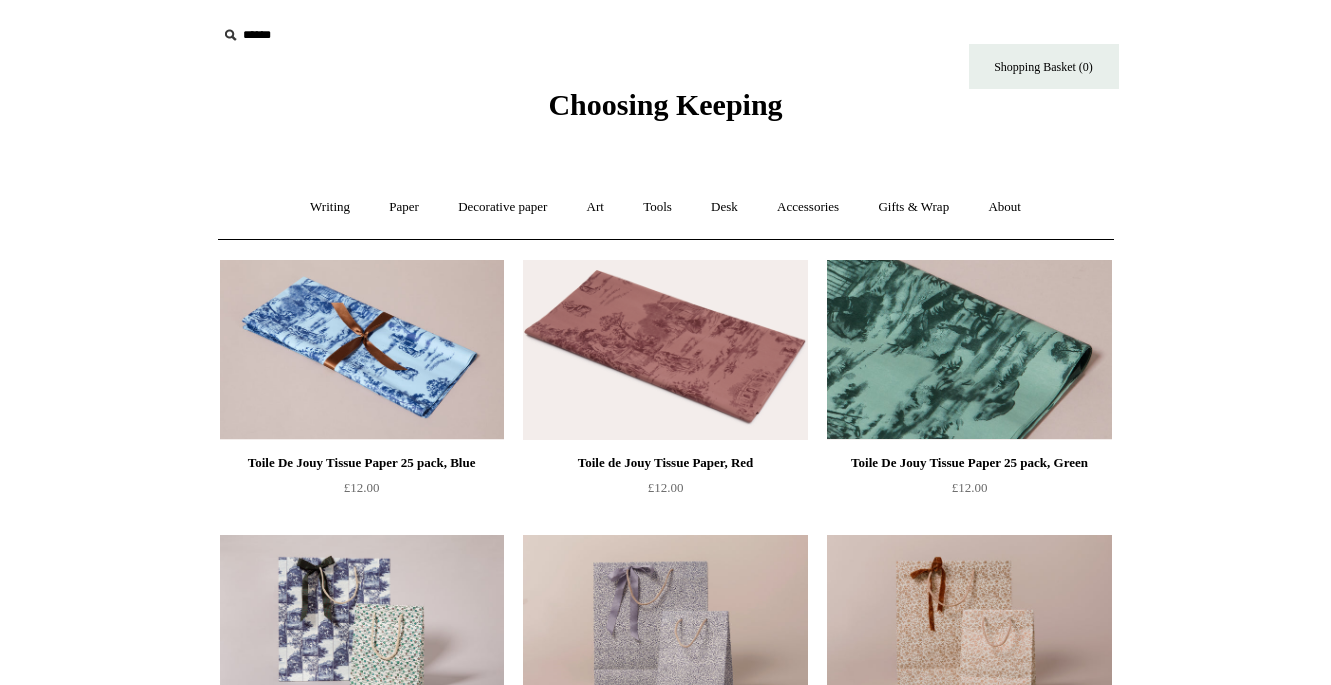 drag, startPoint x: 1179, startPoint y: 327, endPoint x: 1045, endPoint y: 282, distance: 141.35417 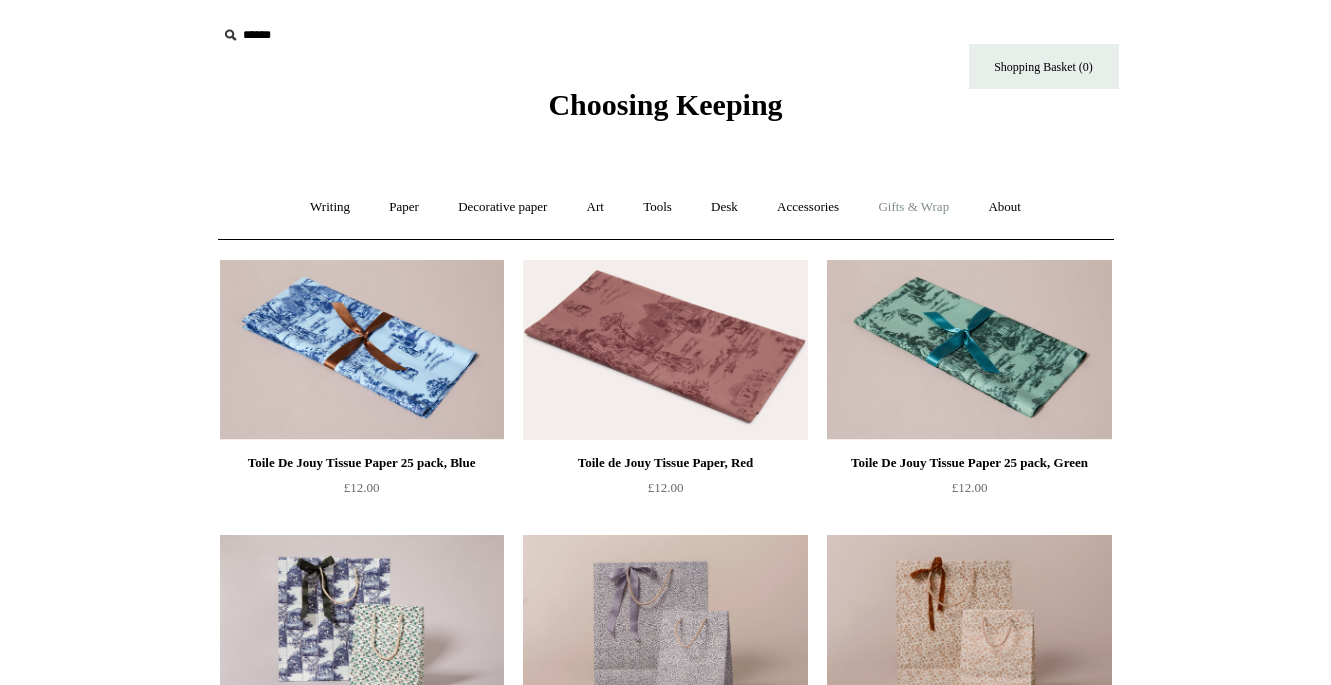 click on "Gifts & Wrap +" at bounding box center [913, 207] 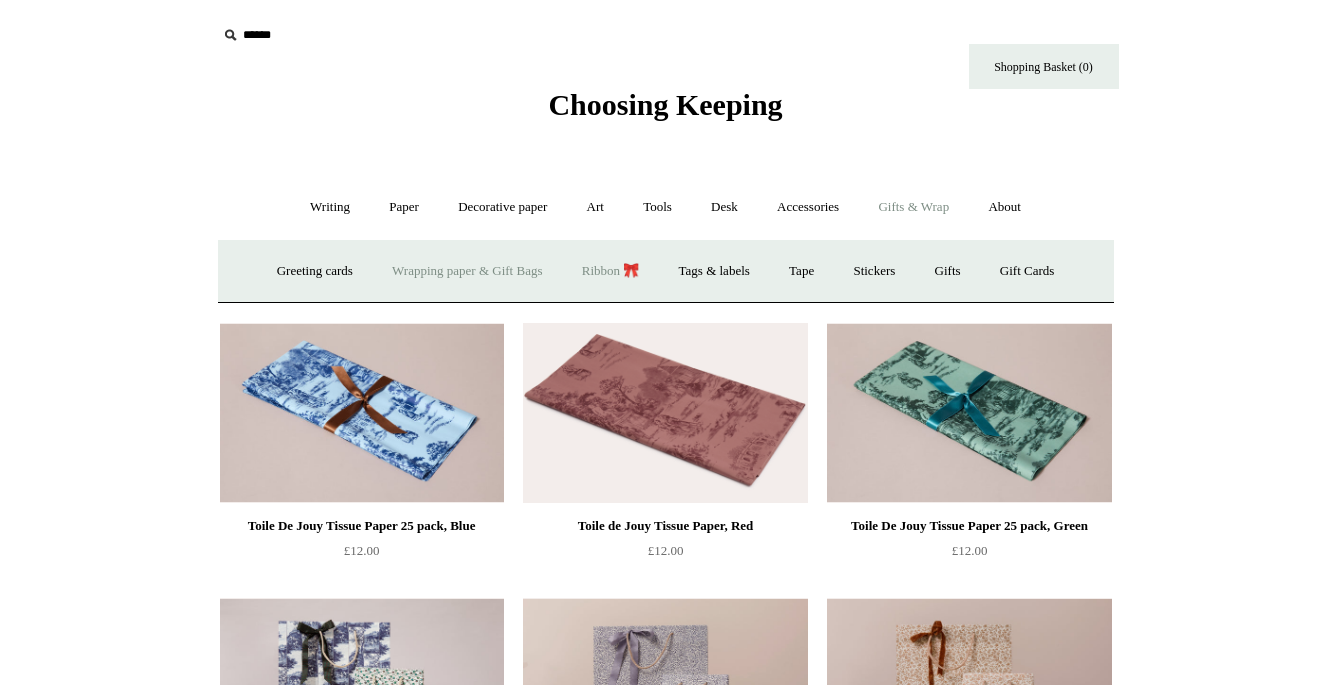 click on "Ribbon 🎀" at bounding box center [611, 271] 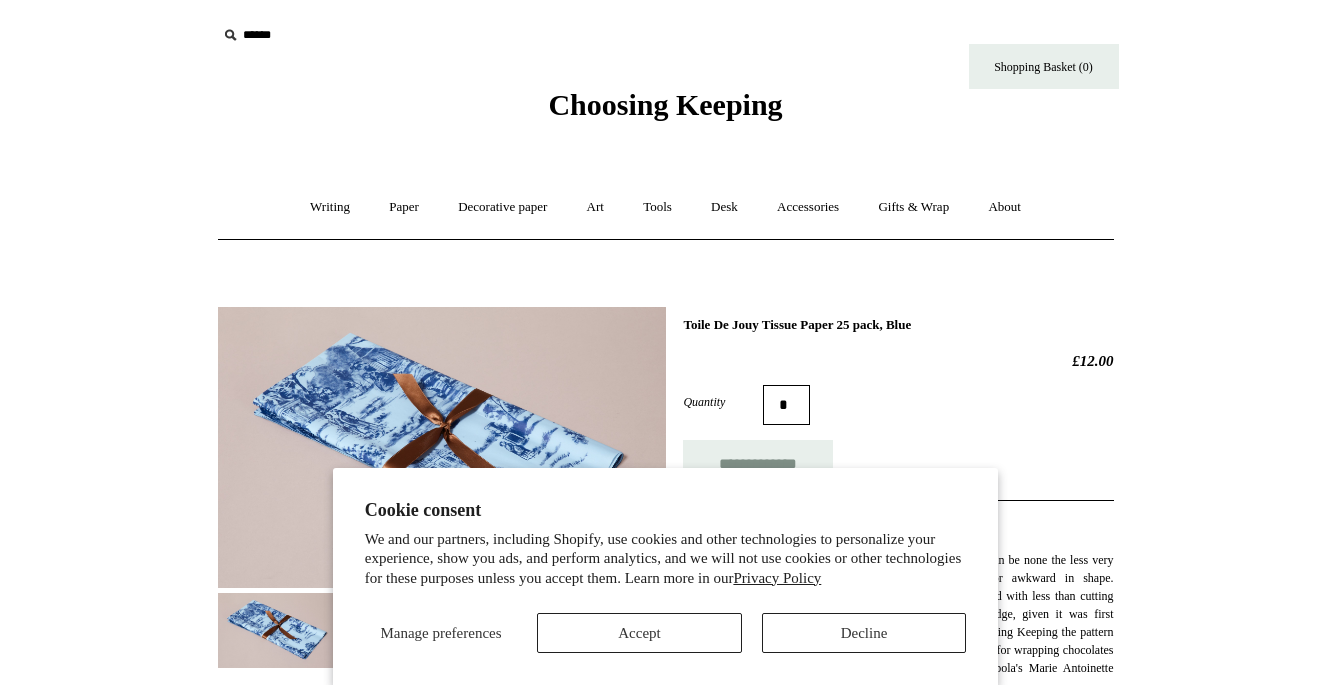 scroll, scrollTop: 0, scrollLeft: 0, axis: both 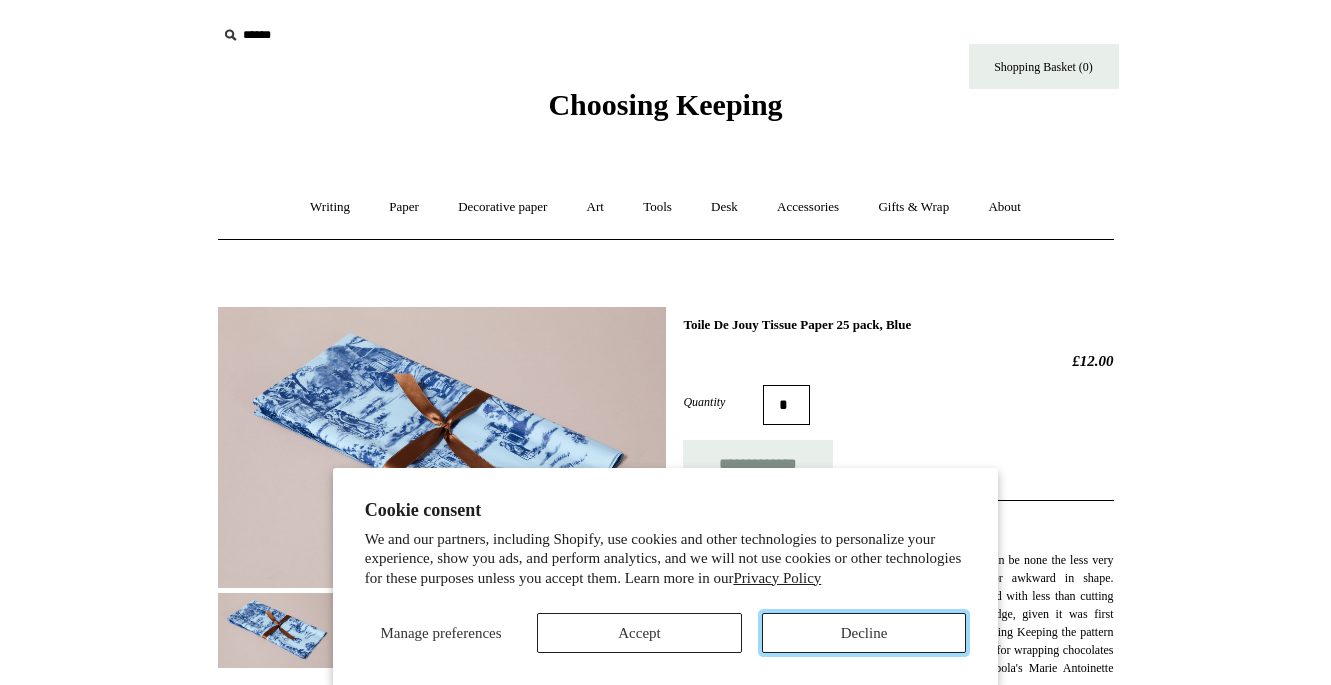 click on "Decline" at bounding box center (864, 633) 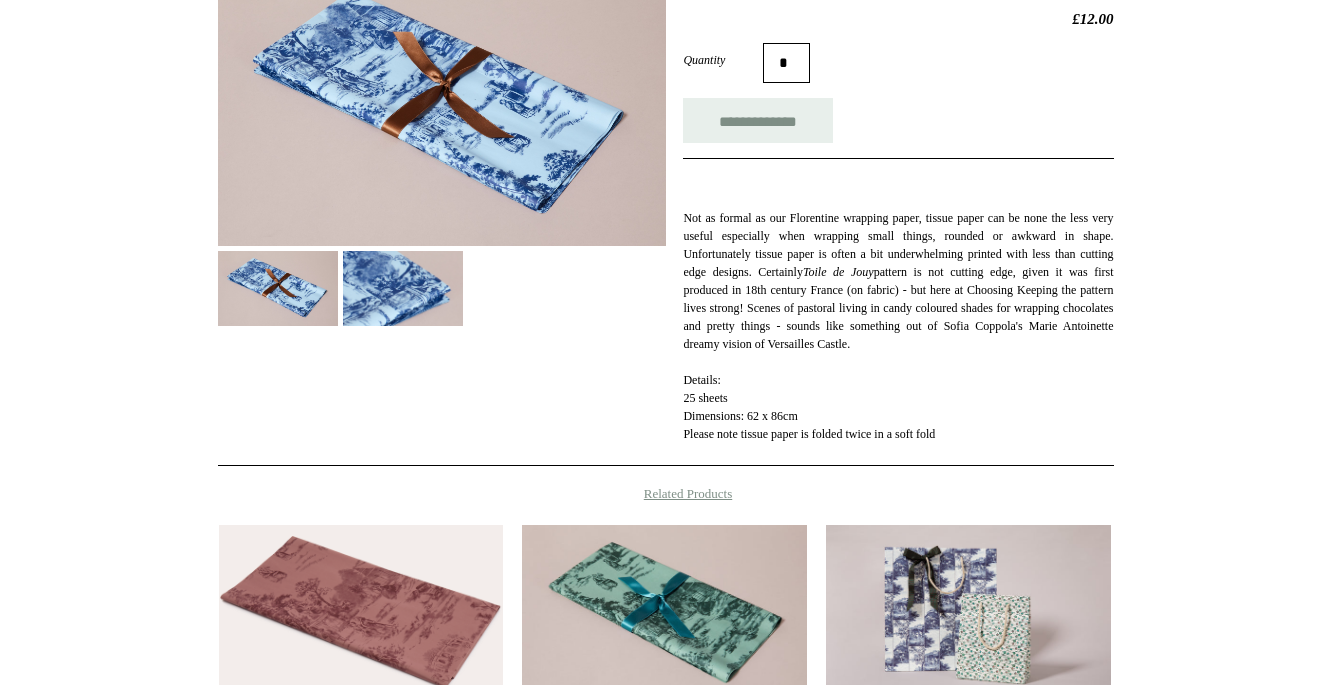 scroll, scrollTop: 0, scrollLeft: 0, axis: both 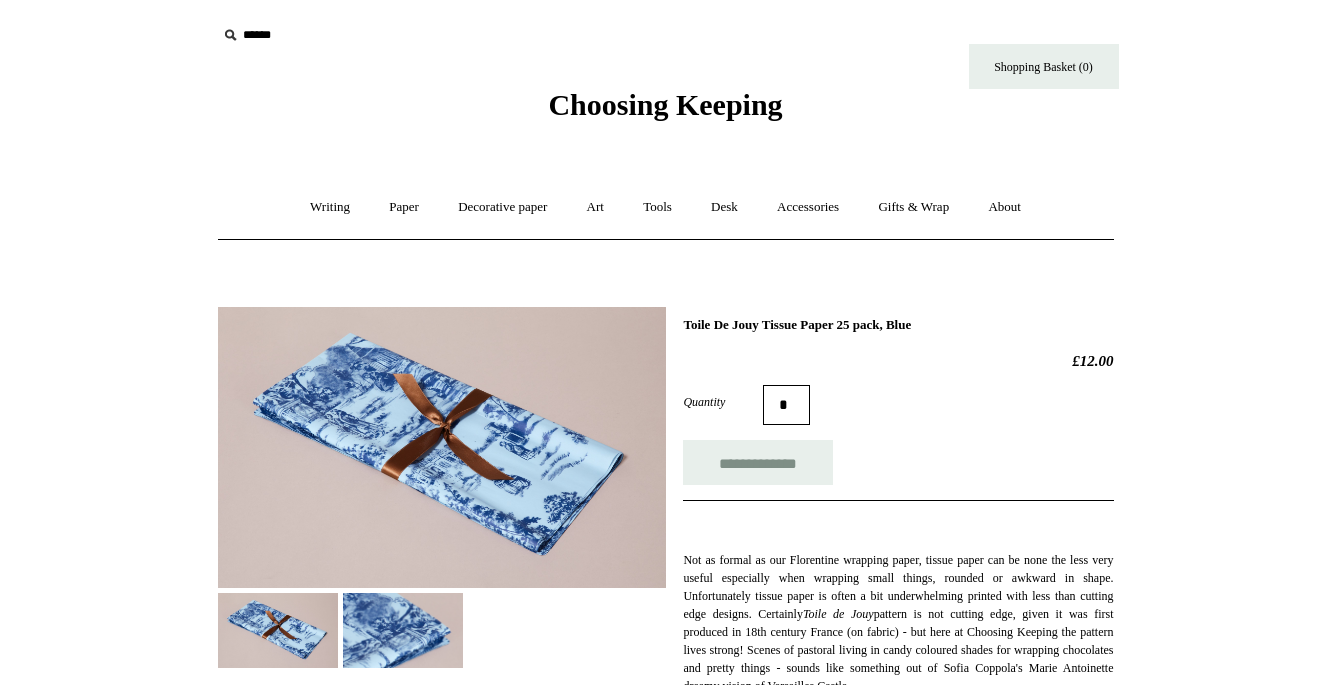 click at bounding box center (403, 630) 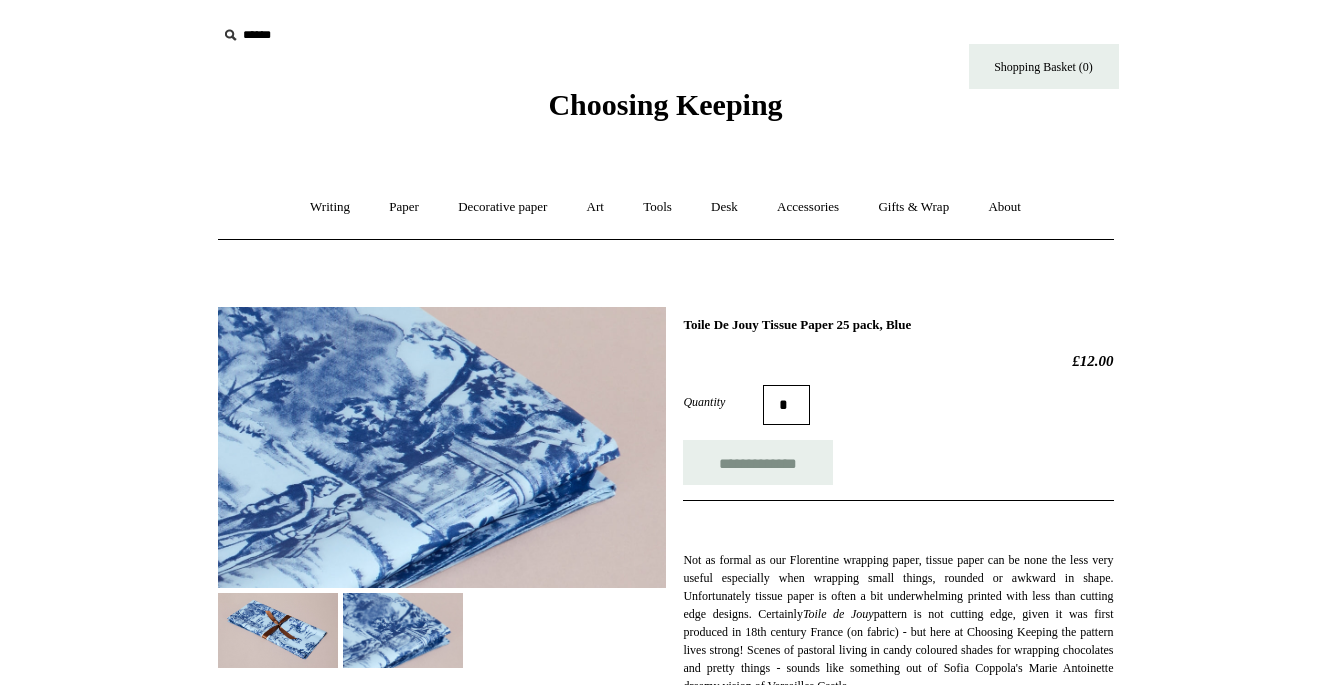 drag, startPoint x: 300, startPoint y: 626, endPoint x: 312, endPoint y: 620, distance: 13.416408 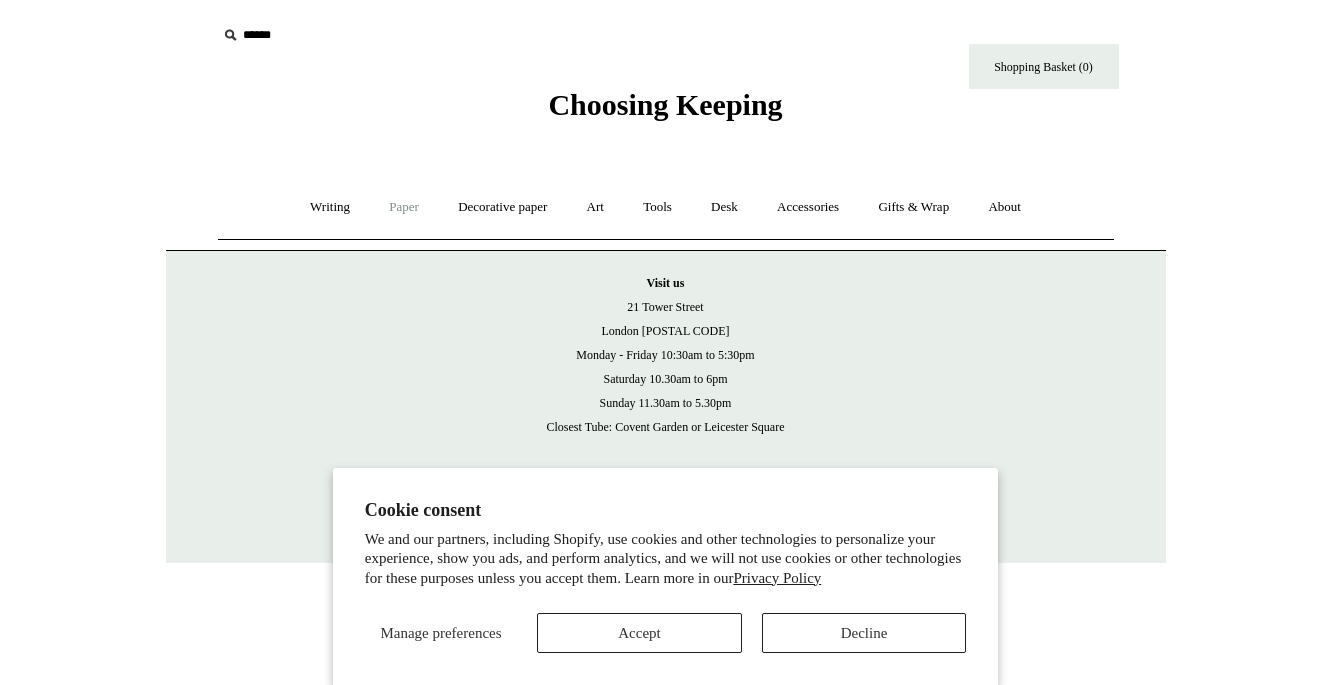 scroll, scrollTop: 0, scrollLeft: 0, axis: both 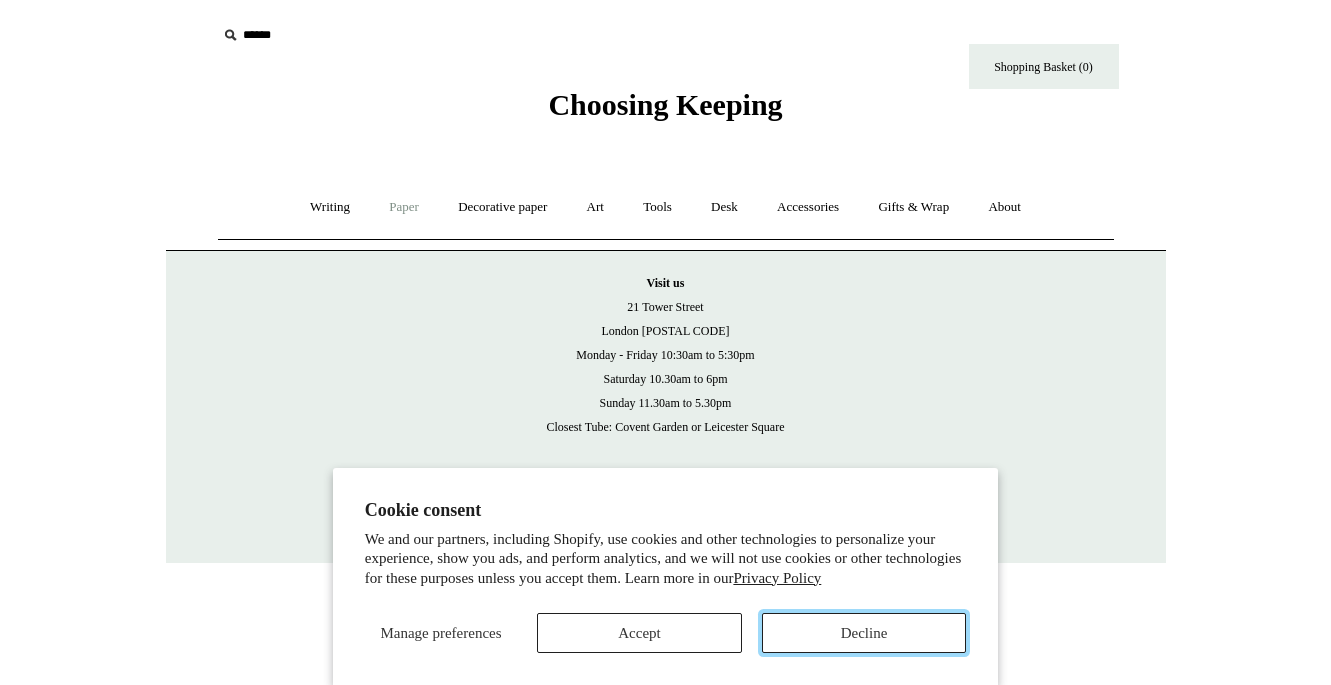 click on "Decline" at bounding box center [864, 633] 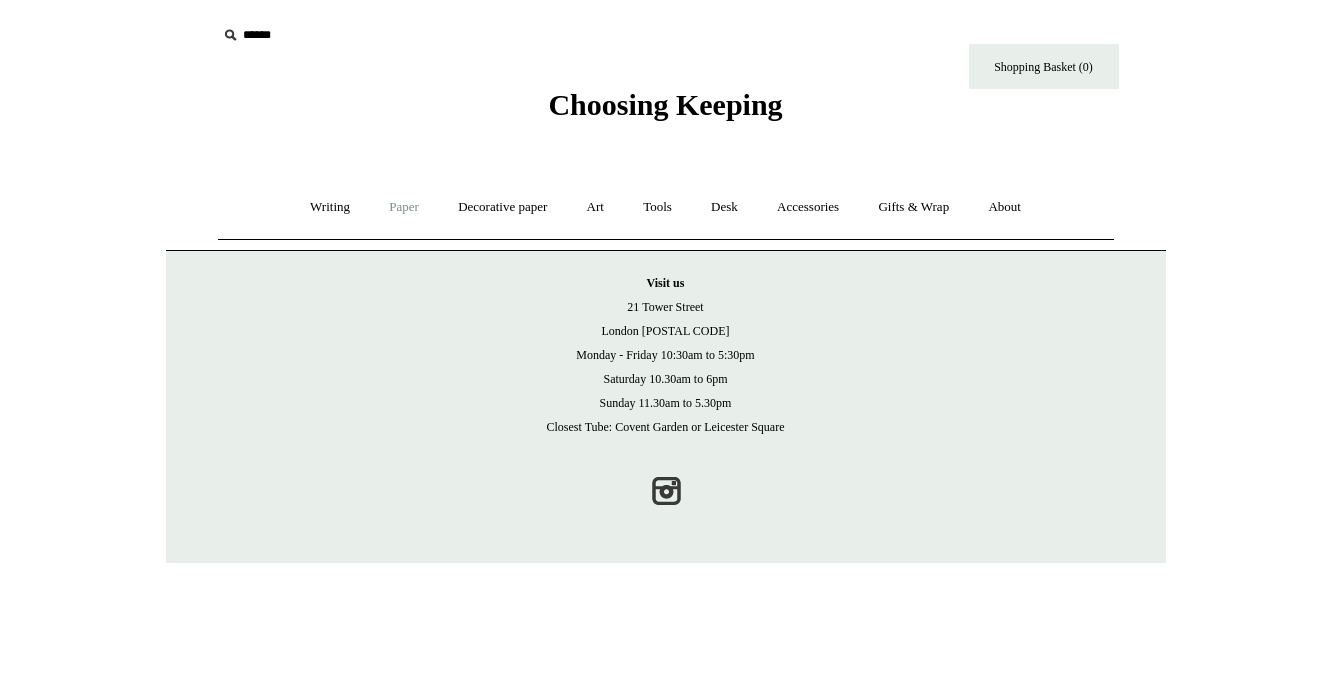 click on "Cookie consent We and our partners, including Shopify, use cookies and other technologies to personalize your experience, show you ads, and perform analytics, and we will not use cookies or other technologies for these purposes unless you accept them. Learn more in our   Privacy Policy Manage preferences Accept Decline
Menu
Choosing Keeping
*
Shipping Information
* ⤺" at bounding box center [665, 281] 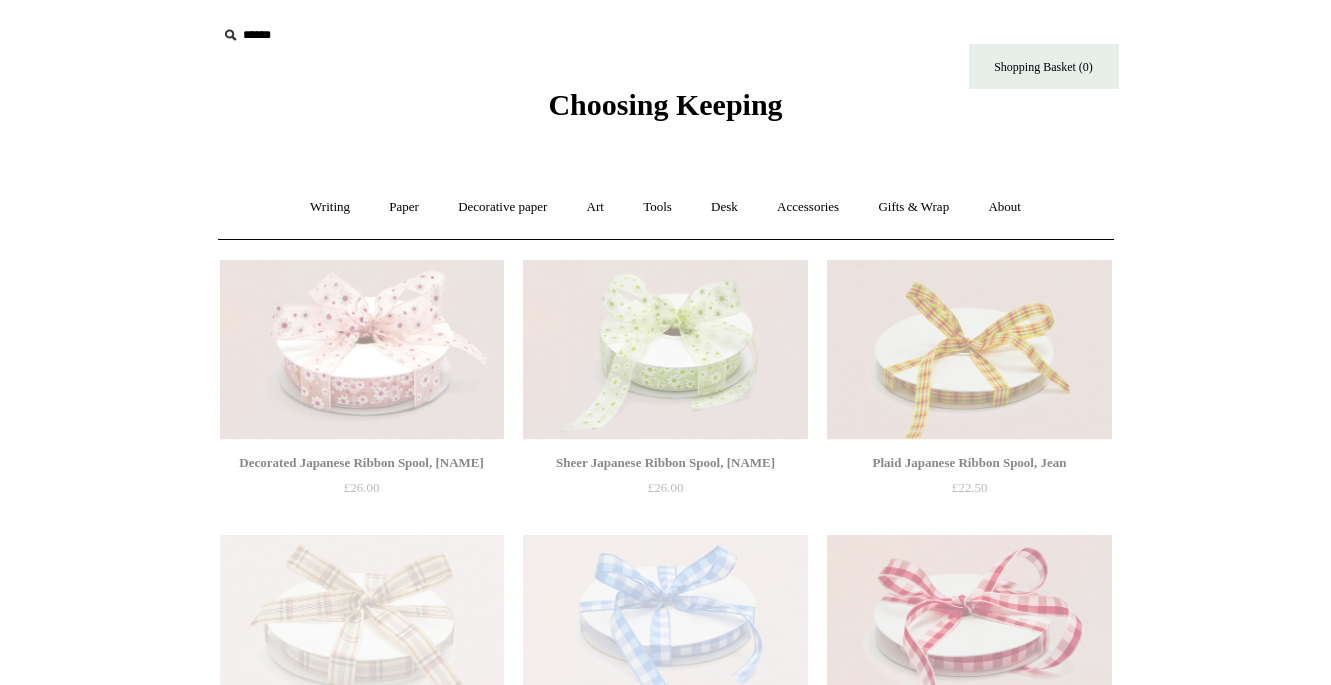 scroll, scrollTop: 0, scrollLeft: 0, axis: both 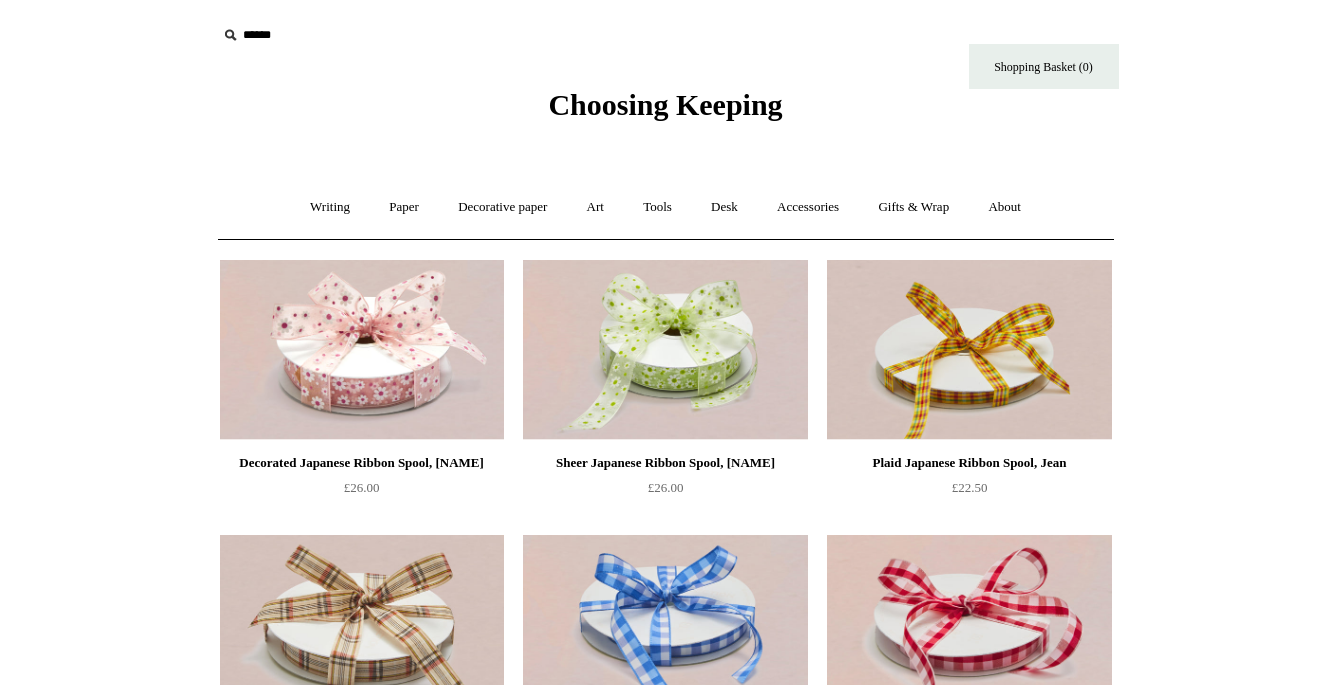 click on "Menu
Choosing Keeping
*
Shipping Information
Shopping Basket (0)
*
⤺
+ +" at bounding box center [665, 1529] 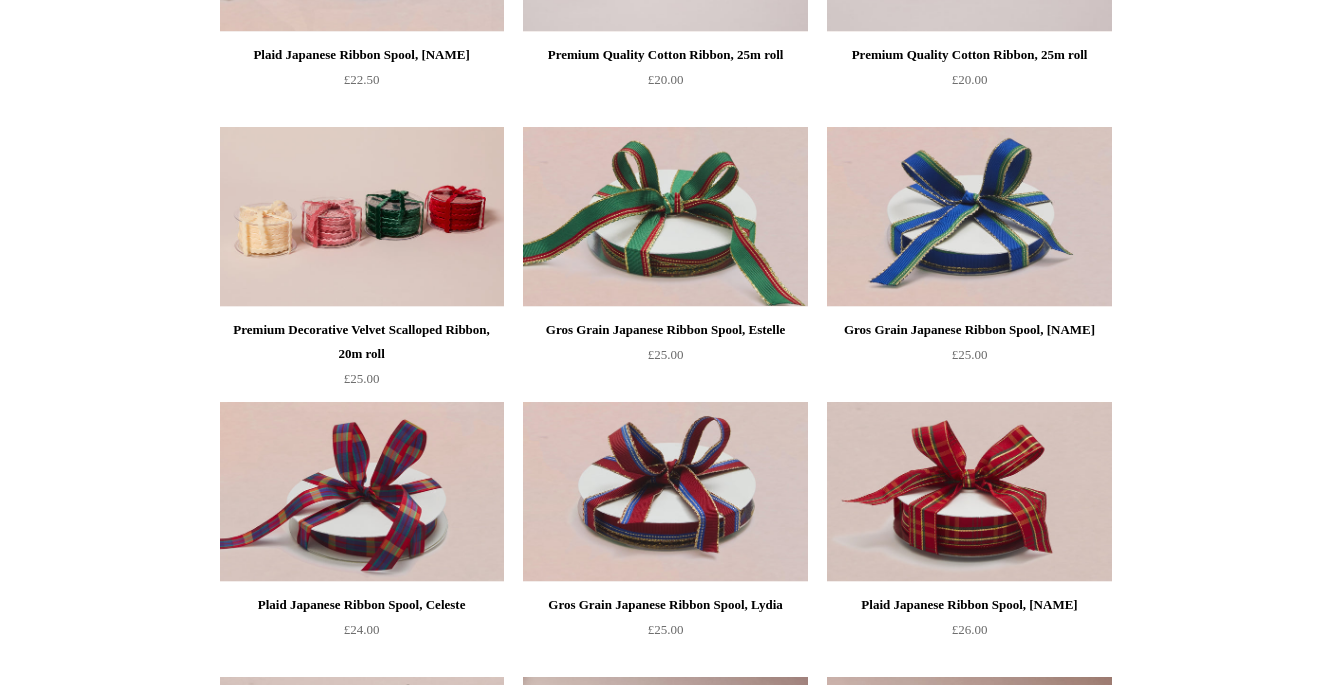 scroll, scrollTop: 617, scrollLeft: 0, axis: vertical 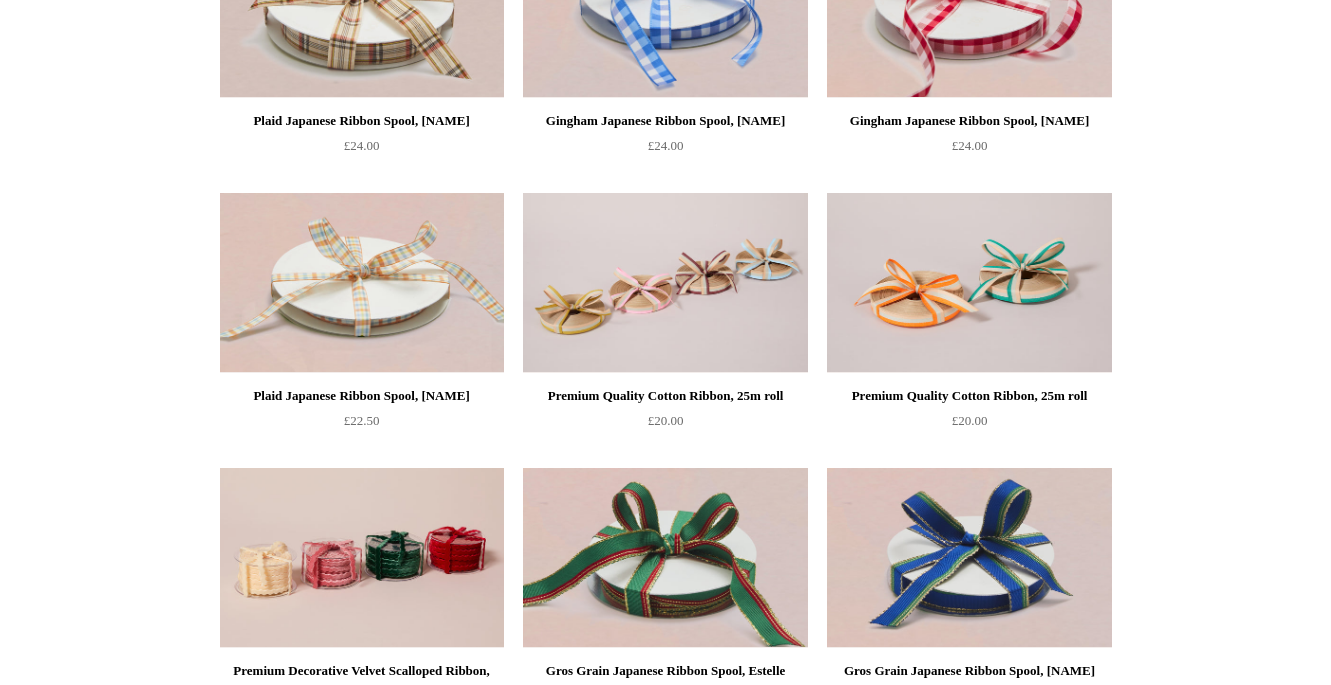 click on "Menu
Choosing Keeping
*
Shipping Information
Shopping Basket (0)
*
⤺
+ +" at bounding box center (665, 912) 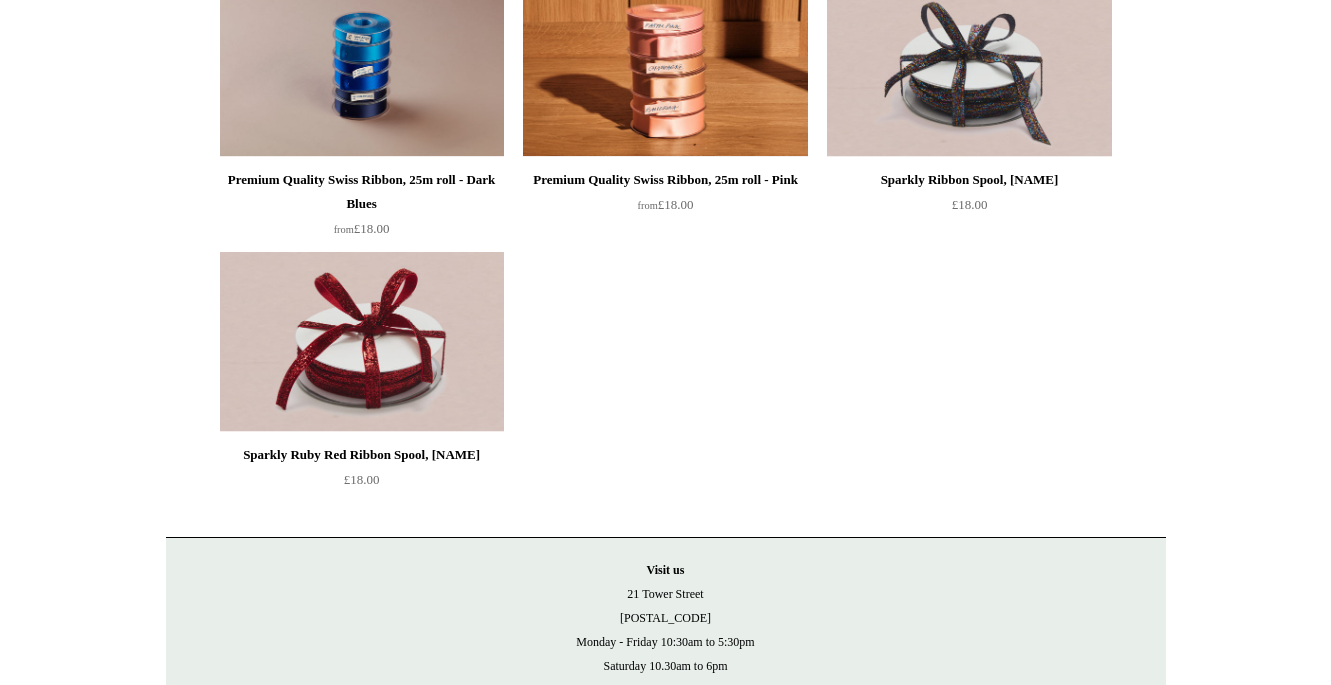 scroll, scrollTop: 0, scrollLeft: 0, axis: both 